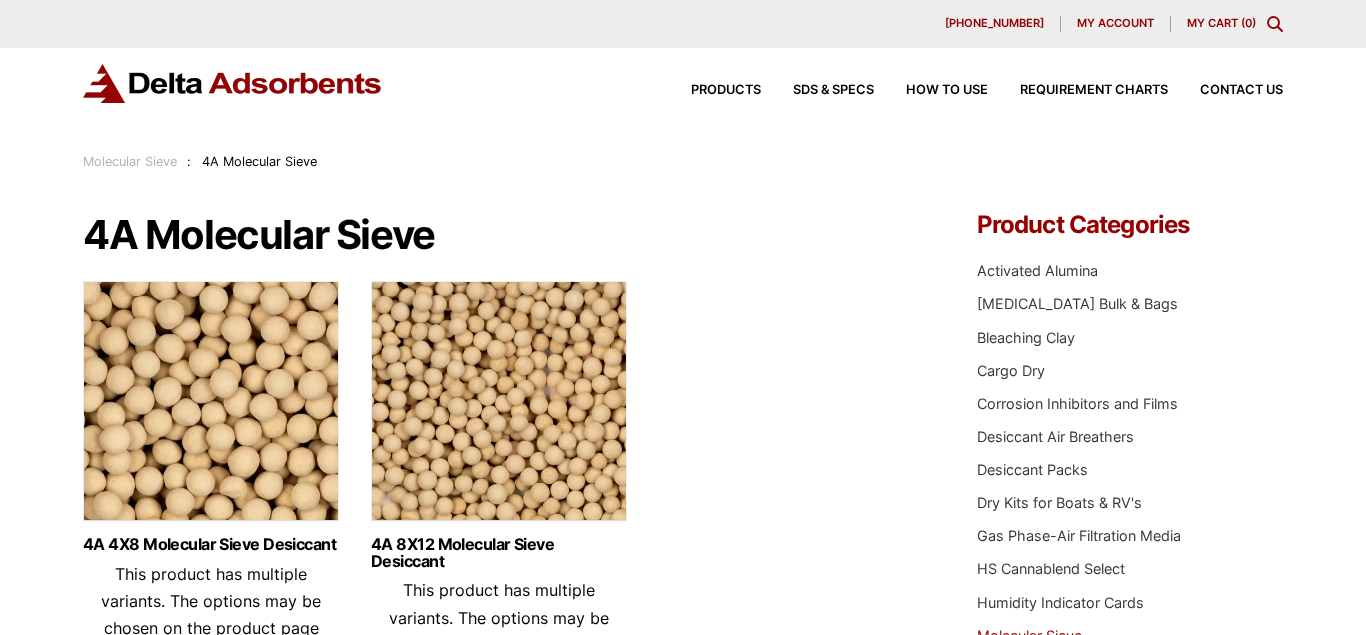 scroll, scrollTop: 0, scrollLeft: 0, axis: both 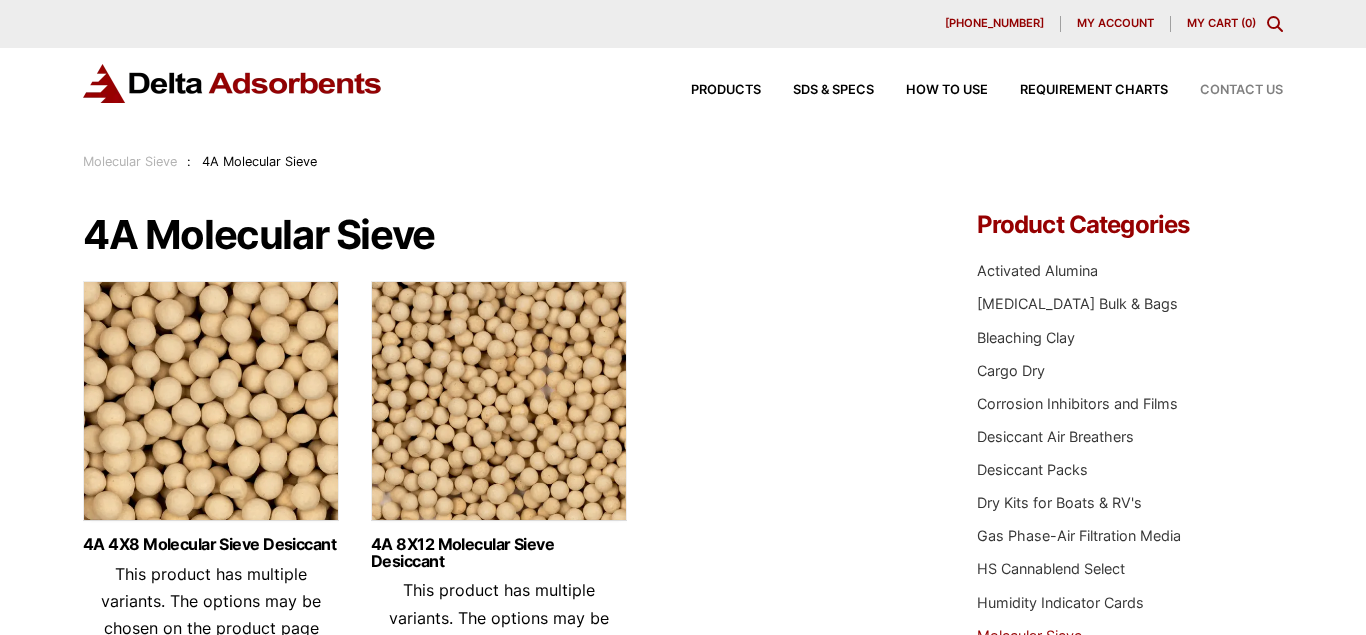 click on "Contact Us" at bounding box center (1241, 90) 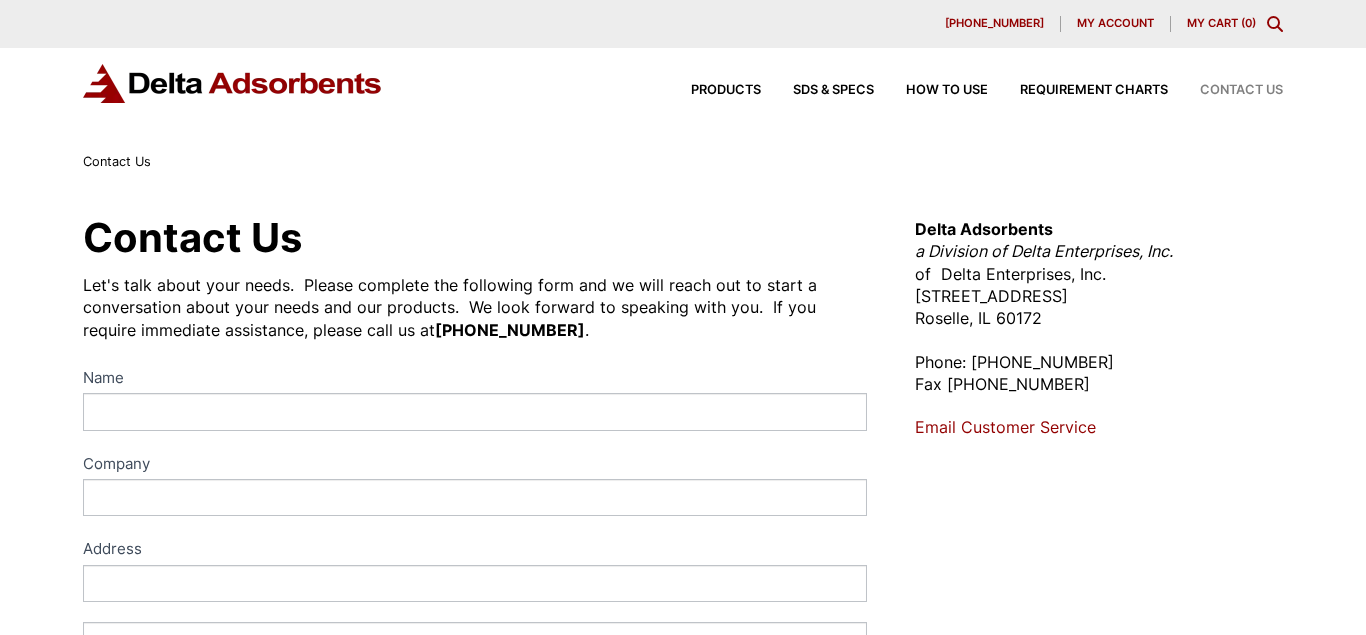 scroll, scrollTop: 0, scrollLeft: 0, axis: both 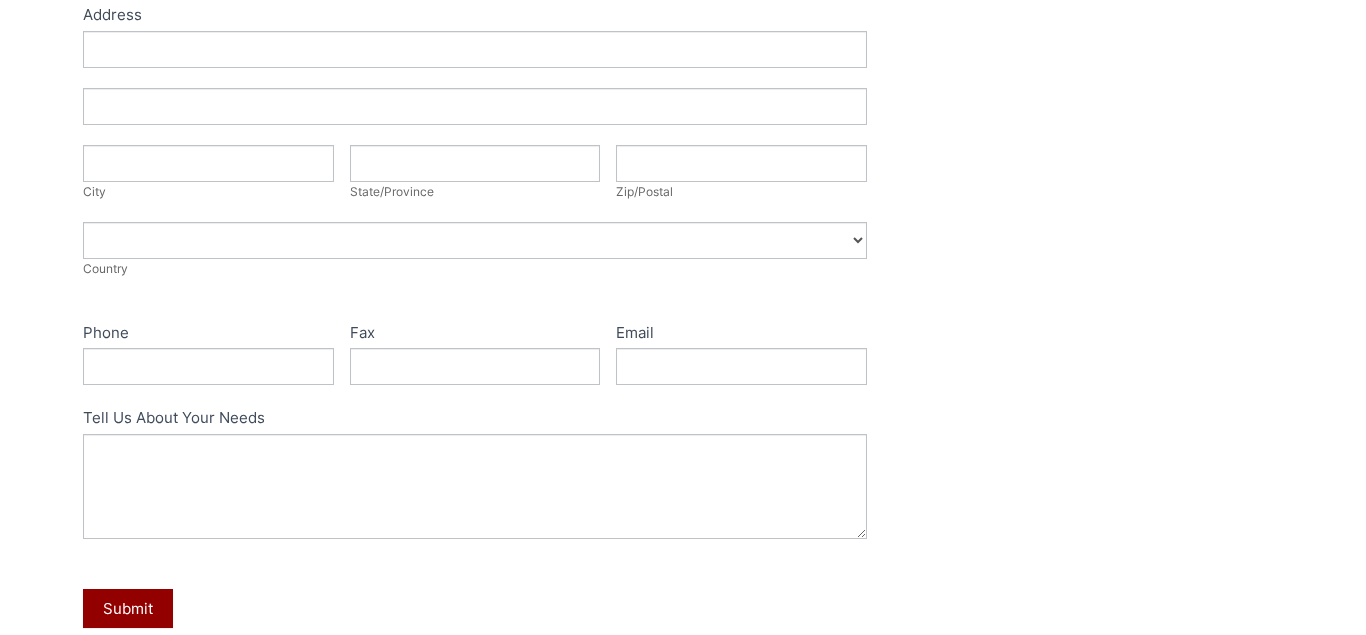 drag, startPoint x: 1356, startPoint y: 109, endPoint x: 1359, endPoint y: 263, distance: 154.02922 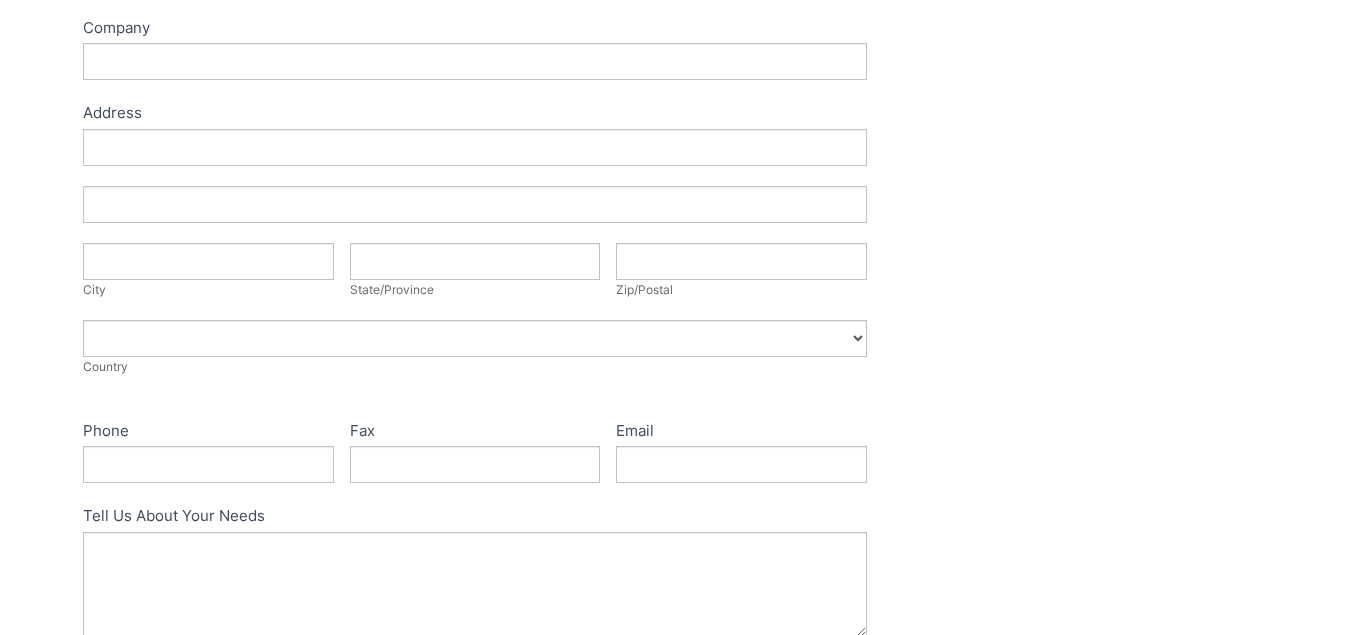scroll, scrollTop: 634, scrollLeft: 0, axis: vertical 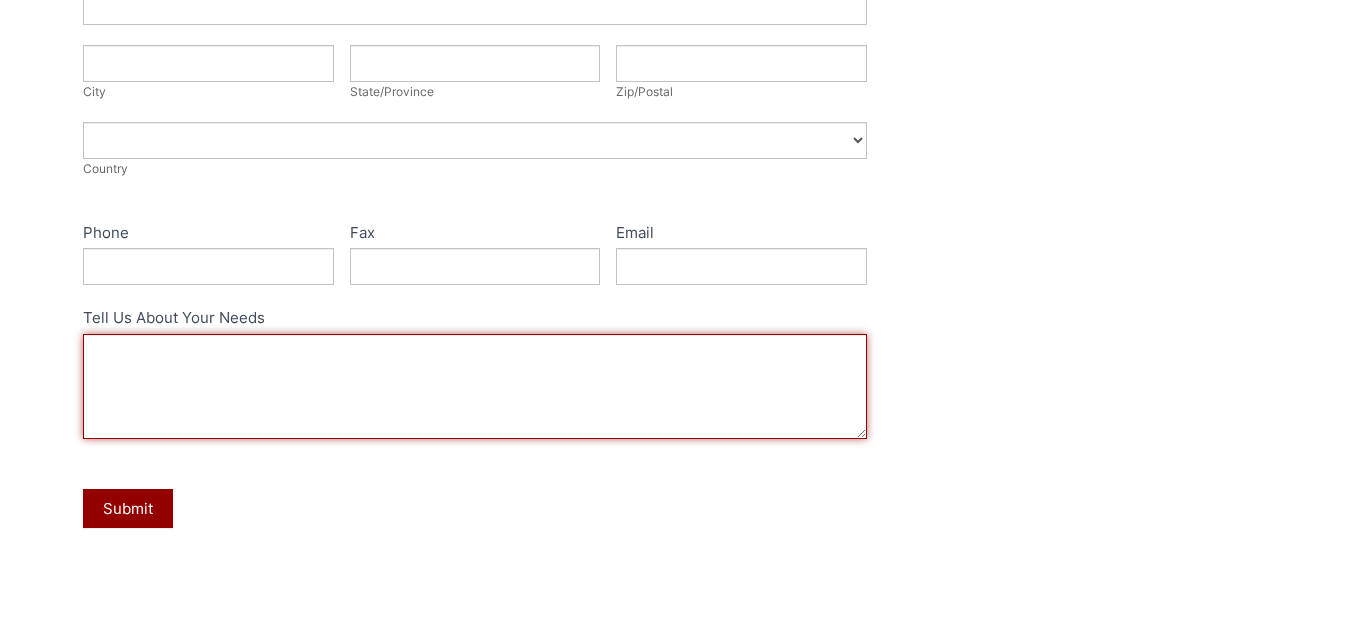 click on "Tell Us About Your Needs" at bounding box center (475, 386) 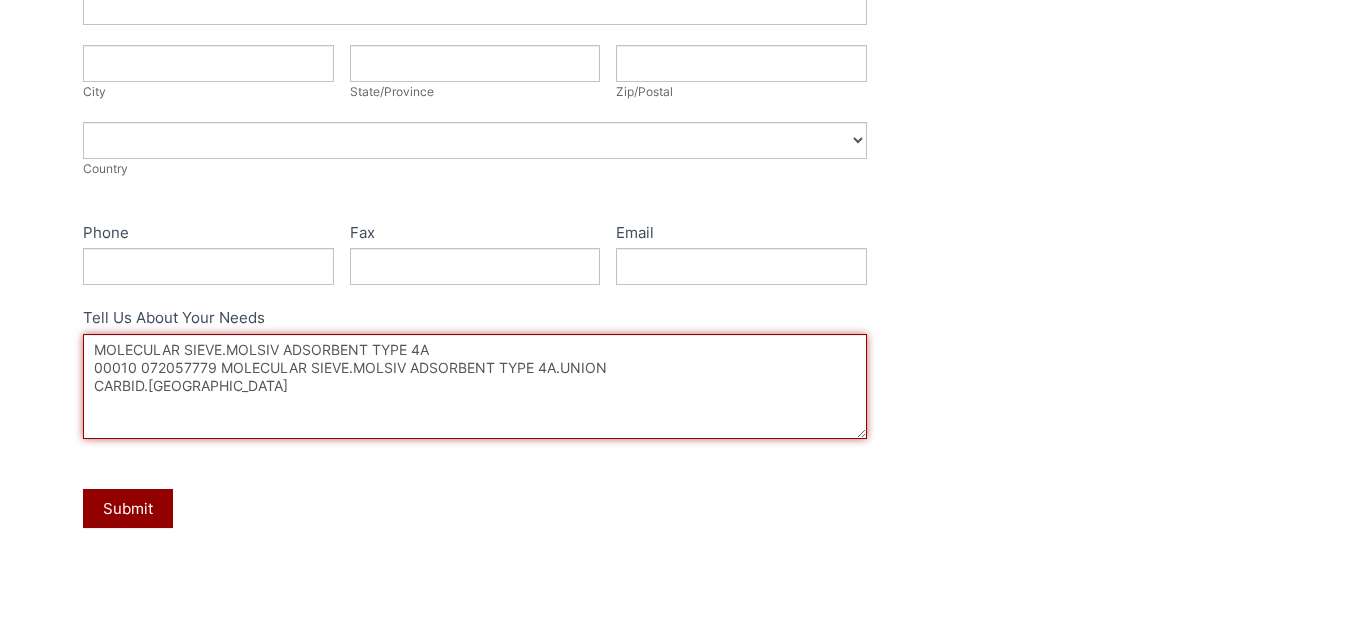 drag, startPoint x: 217, startPoint y: 366, endPoint x: 129, endPoint y: 364, distance: 88.02273 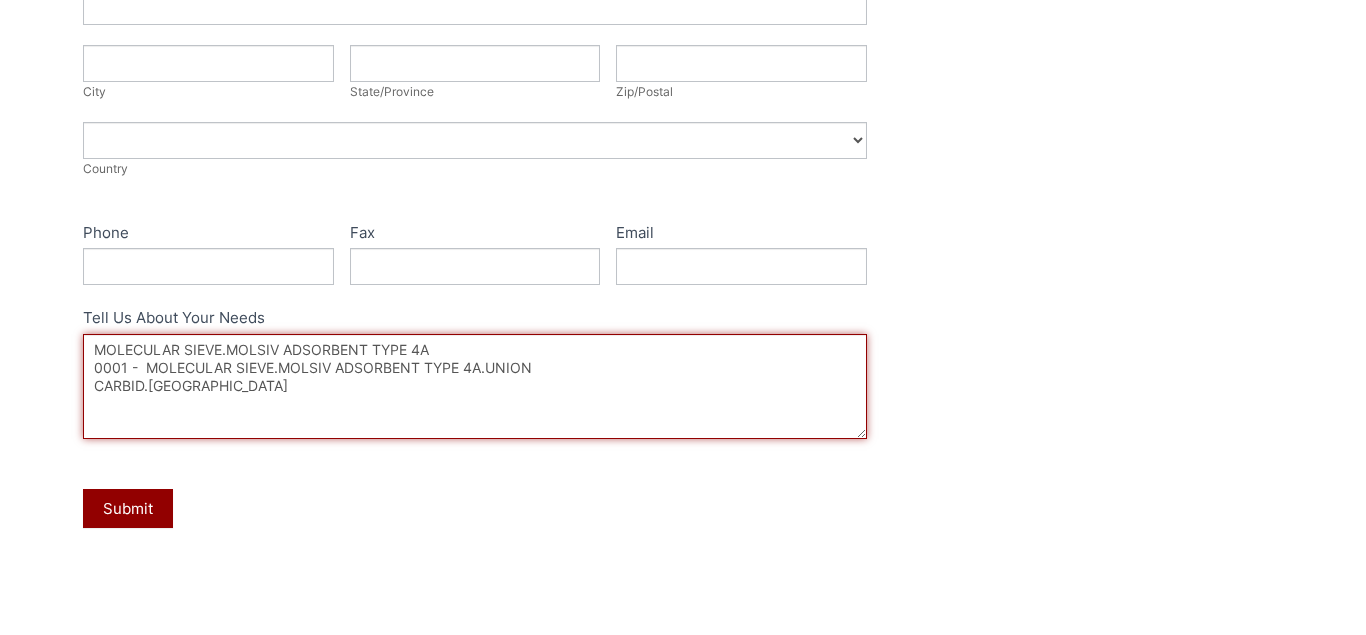 drag, startPoint x: 487, startPoint y: 364, endPoint x: 497, endPoint y: 379, distance: 18.027756 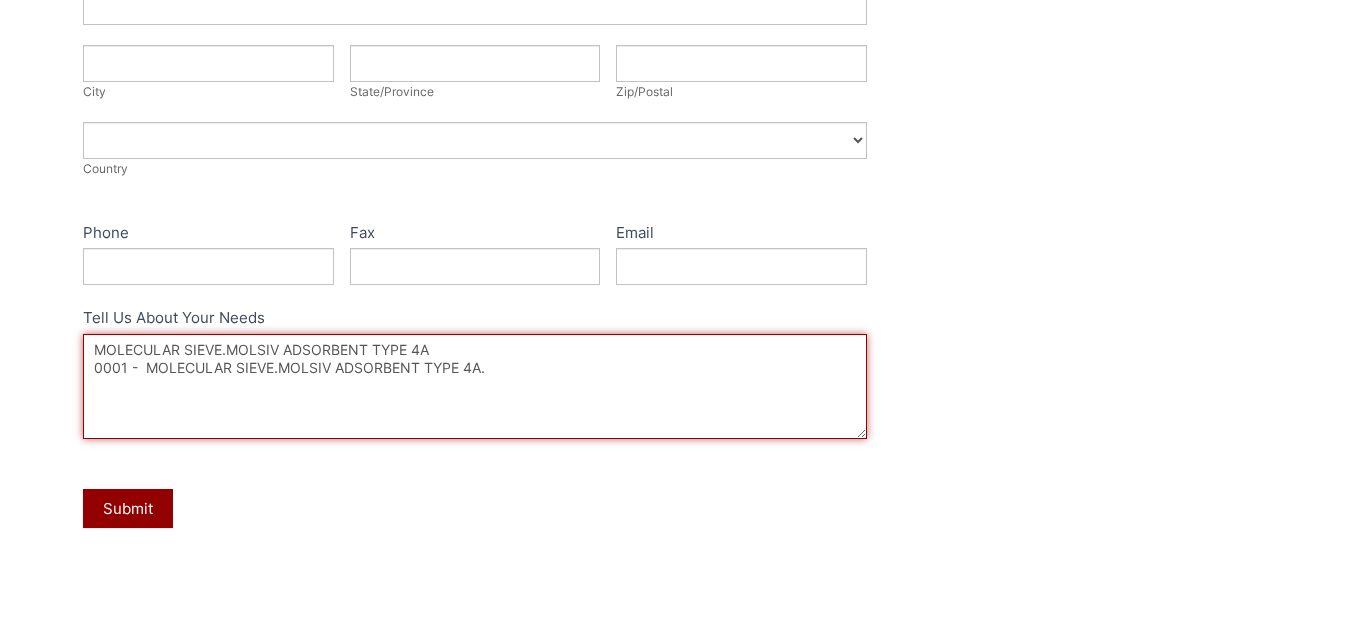 paste on "PELLETS SIZE: 1/8 INCH.
DRUMS OF 198.418 LBS (90 KG DRUM).
- NOTE:
1. CERTIFICATE OF ANALYS IS REQUIRED
INDICATING THE MFG. AND EXPIRY DATE.
2. S/NO. & PRW NO. MUST BE MARKED ON EACH DRUM." 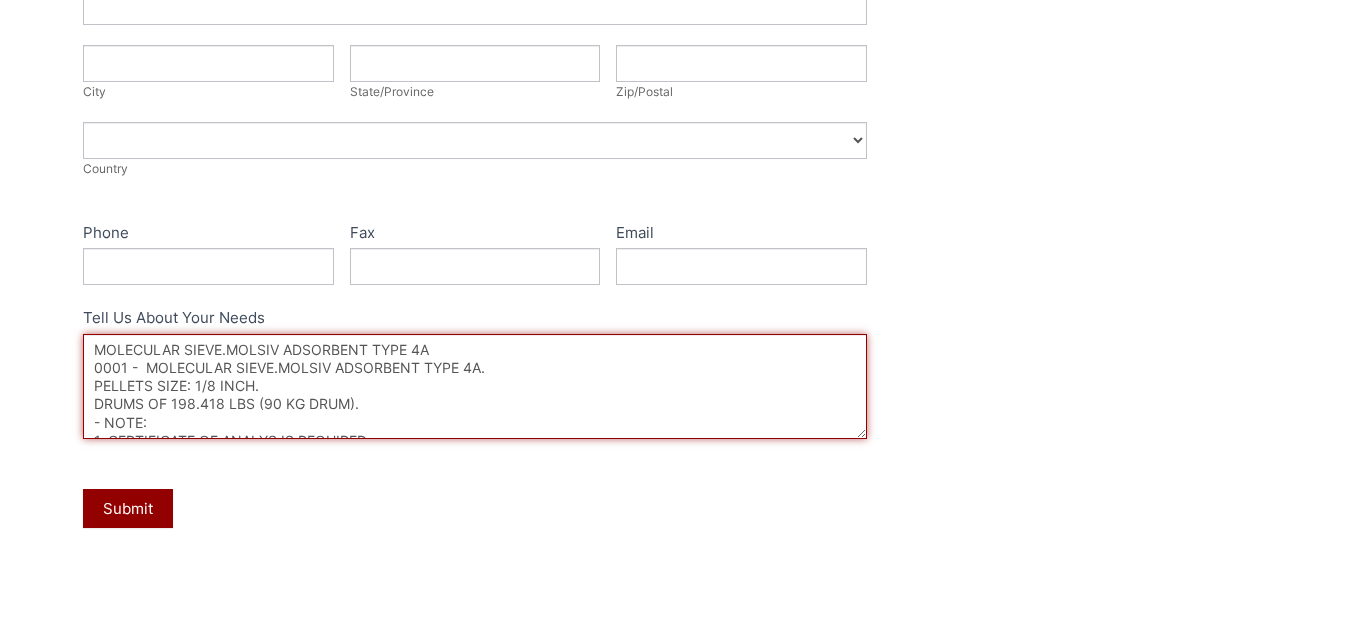 scroll, scrollTop: 48, scrollLeft: 0, axis: vertical 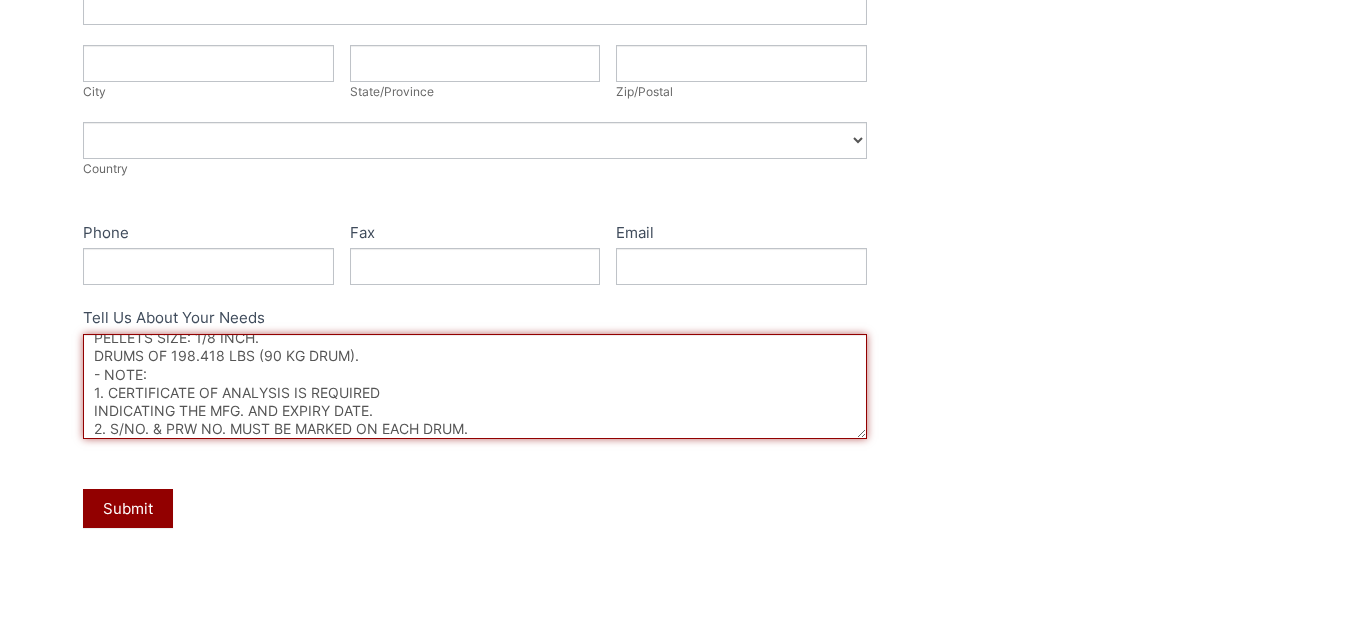 click on "MOLECULAR SIEVE.MOLSIV ADSORBENT TYPE 4A
0001 -  MOLECULAR SIEVE.MOLSIV ADSORBENT TYPE 4A.
PELLETS SIZE: 1/8 INCH.
DRUMS OF 198.418 LBS (90 KG DRUM).
- NOTE:
1. CERTIFICATE OF ANALYSIS IS REQUIRED
INDICATING THE MFG. AND EXPIRY DATE.
2. S/NO. & PRW NO. MUST BE MARKED ON EACH DRUM." at bounding box center [475, 386] 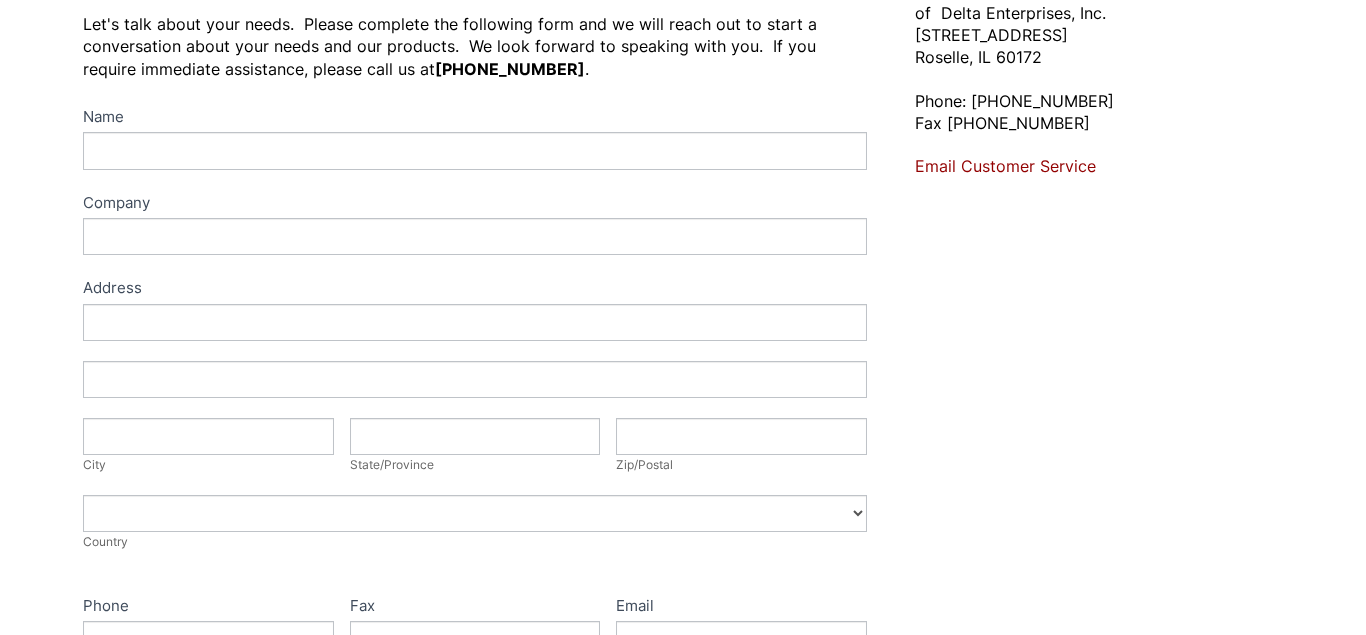 scroll, scrollTop: 253, scrollLeft: 0, axis: vertical 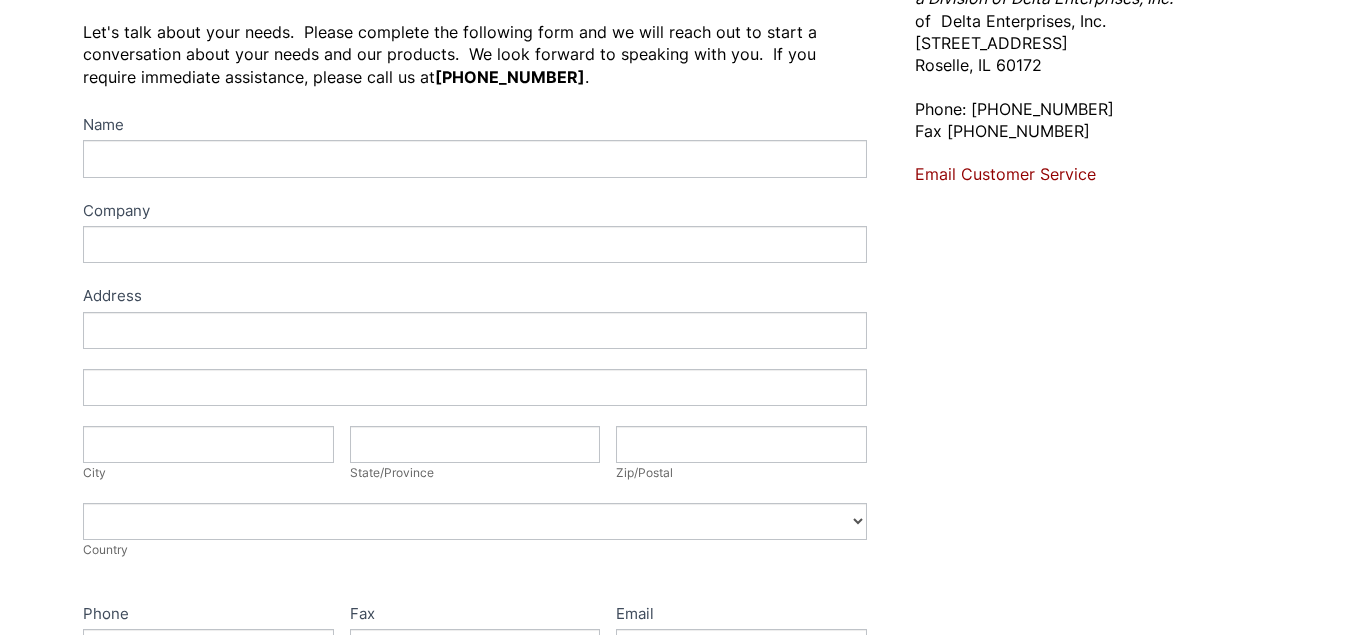 type on "MOLECULAR SIEVE.MOLSIV ADSORBENT TYPE 4A
0001 -  MOLECULAR SIEVE.MOLSIV ADSORBENT TYPE 4A.
PELLETS SIZE: 1/8 INCH.
DRUMS OF 198.418 LBS (90 KG DRUM).   QTY 10 DRUM
- NOTE:
1. CERTIFICATE OF ANALYSIS IS REQUIRED
INDICATING THE MFG. AND EXPIRY DATE.
2. S/NO. & PRW NO. MUST BE MARKED ON EACH DRUM." 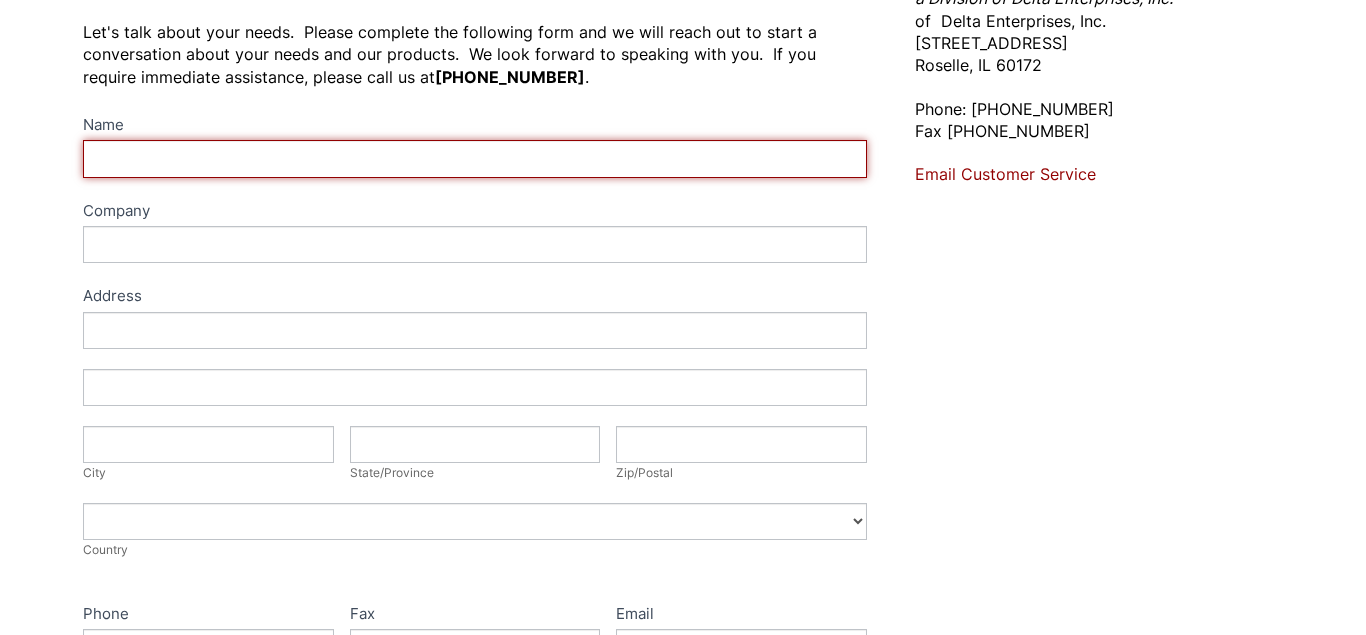 click on "Name" at bounding box center (475, 158) 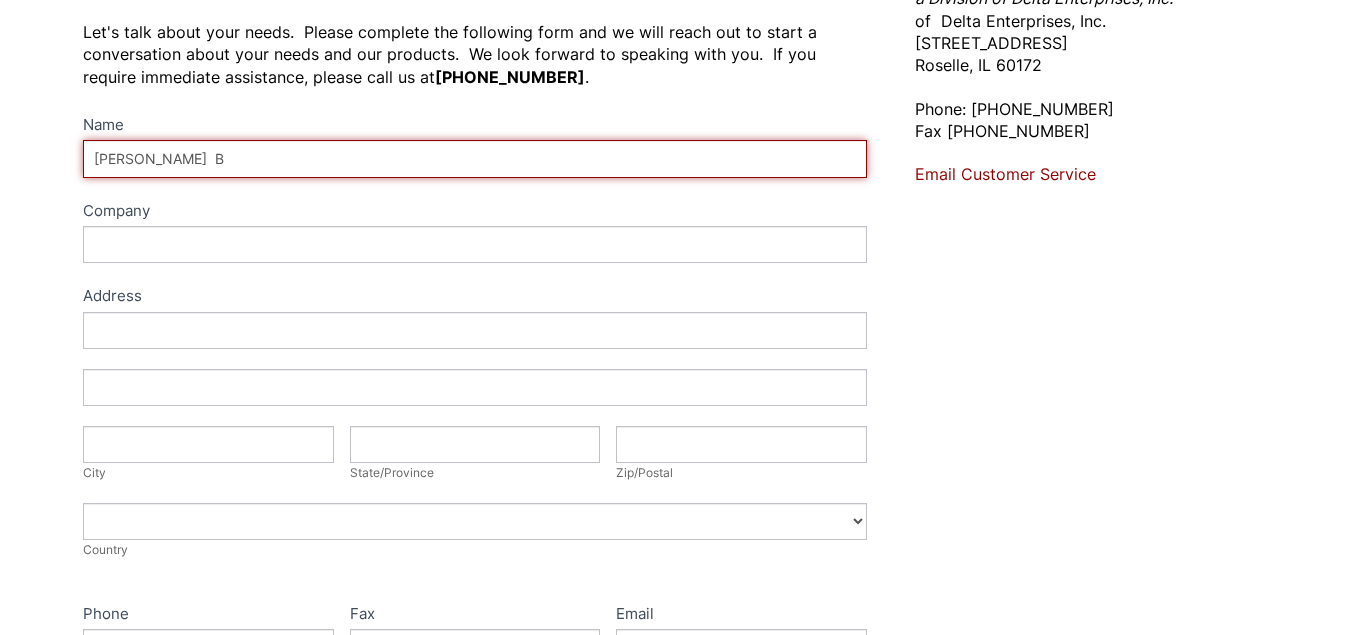 type on "Majeed  B" 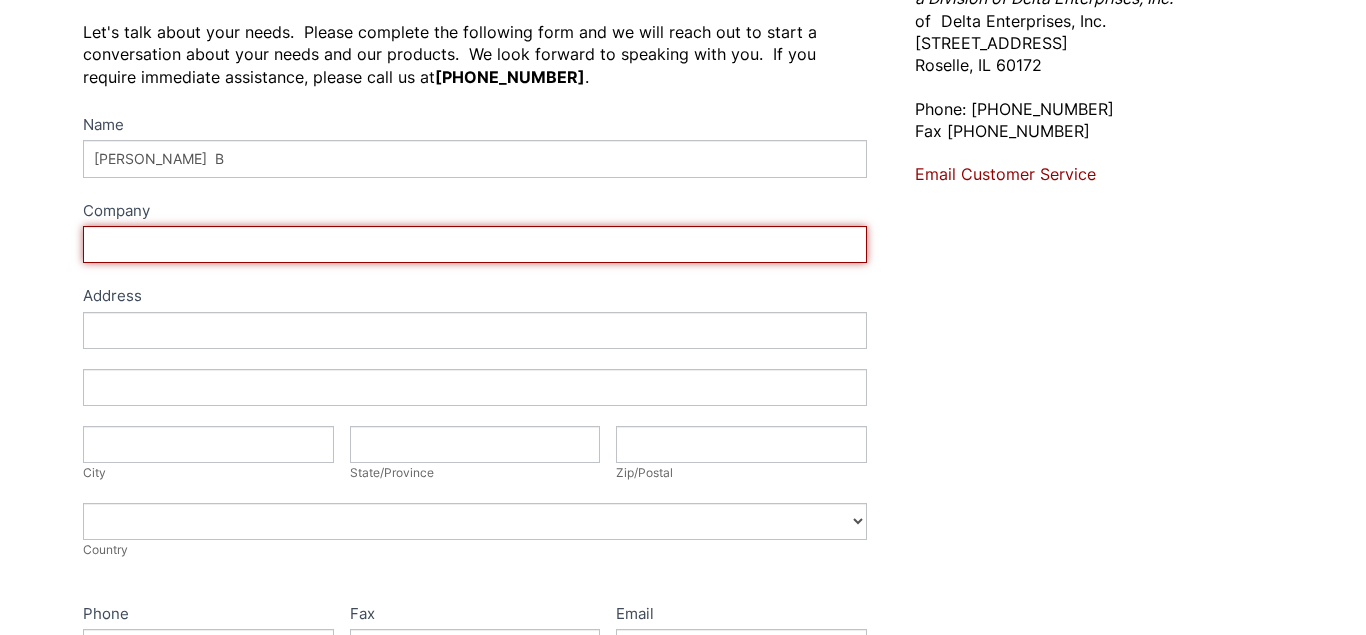 click on "Company" at bounding box center [475, 244] 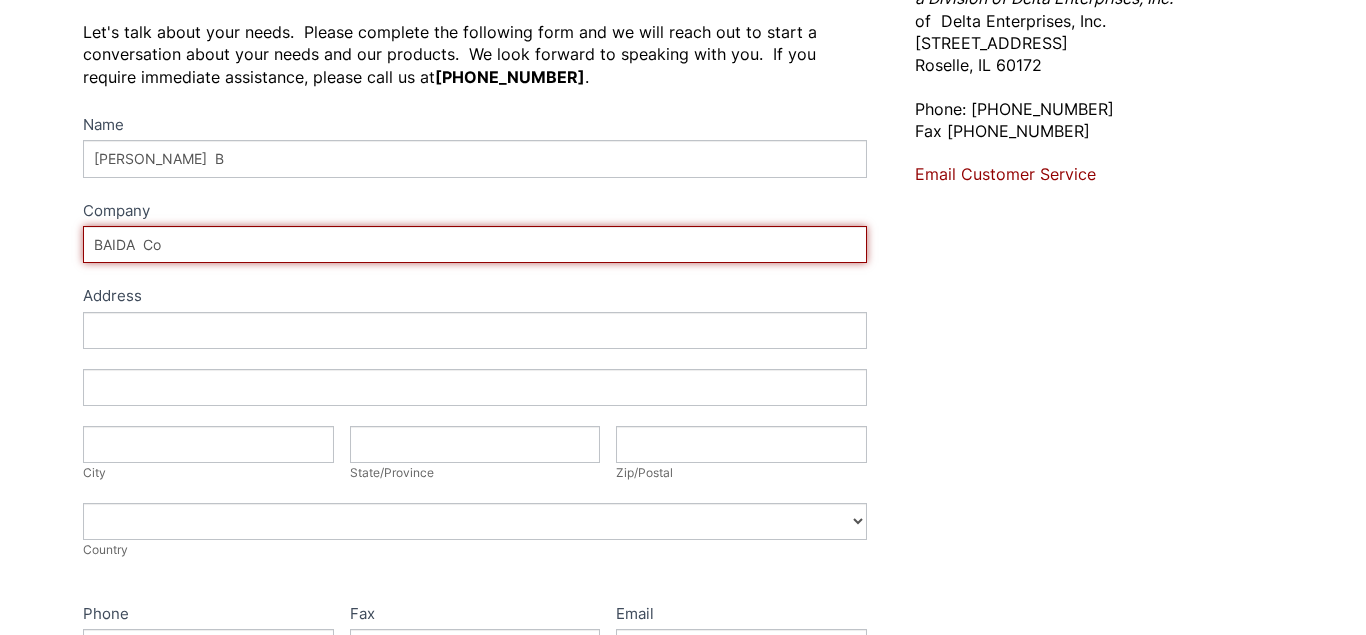 type on "BAIDA  Co" 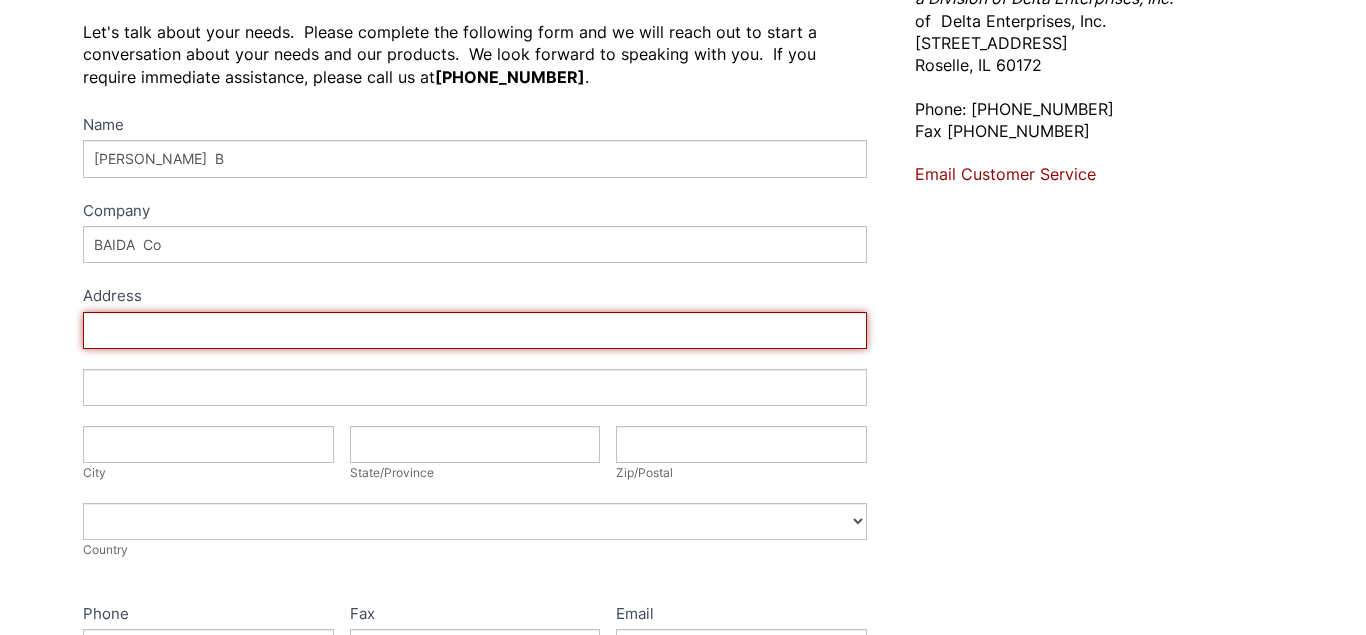 click on "Address" at bounding box center (475, 330) 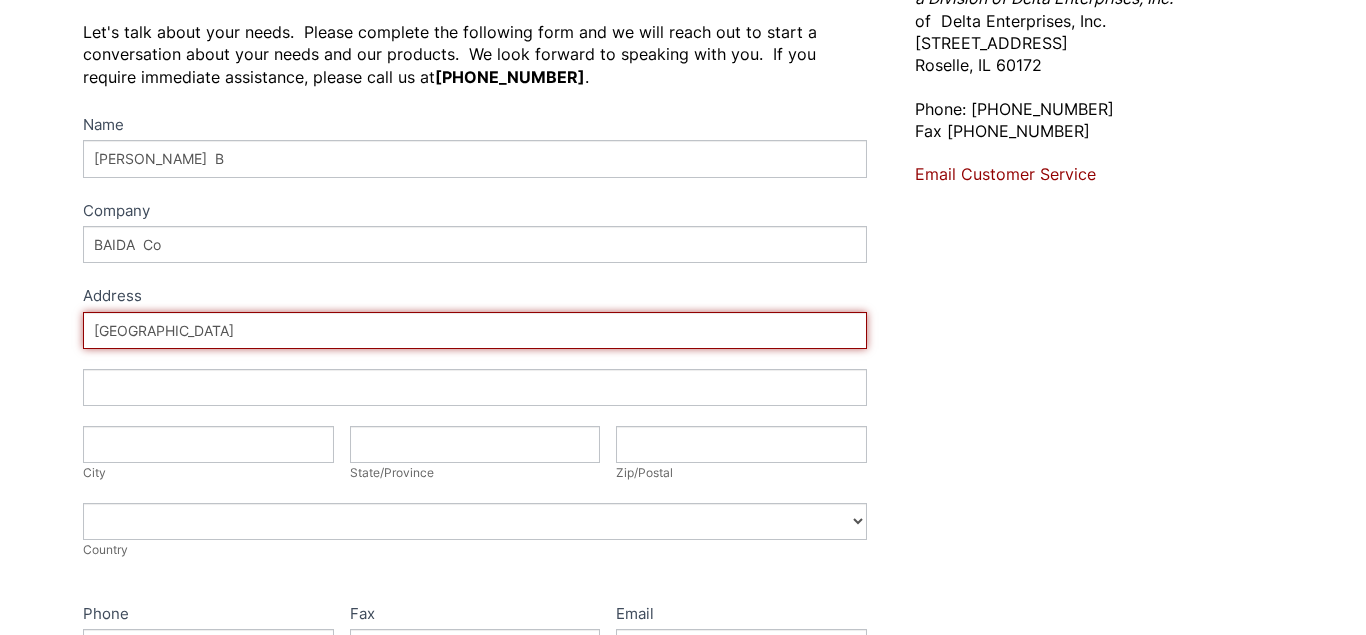 type on "Tripoli" 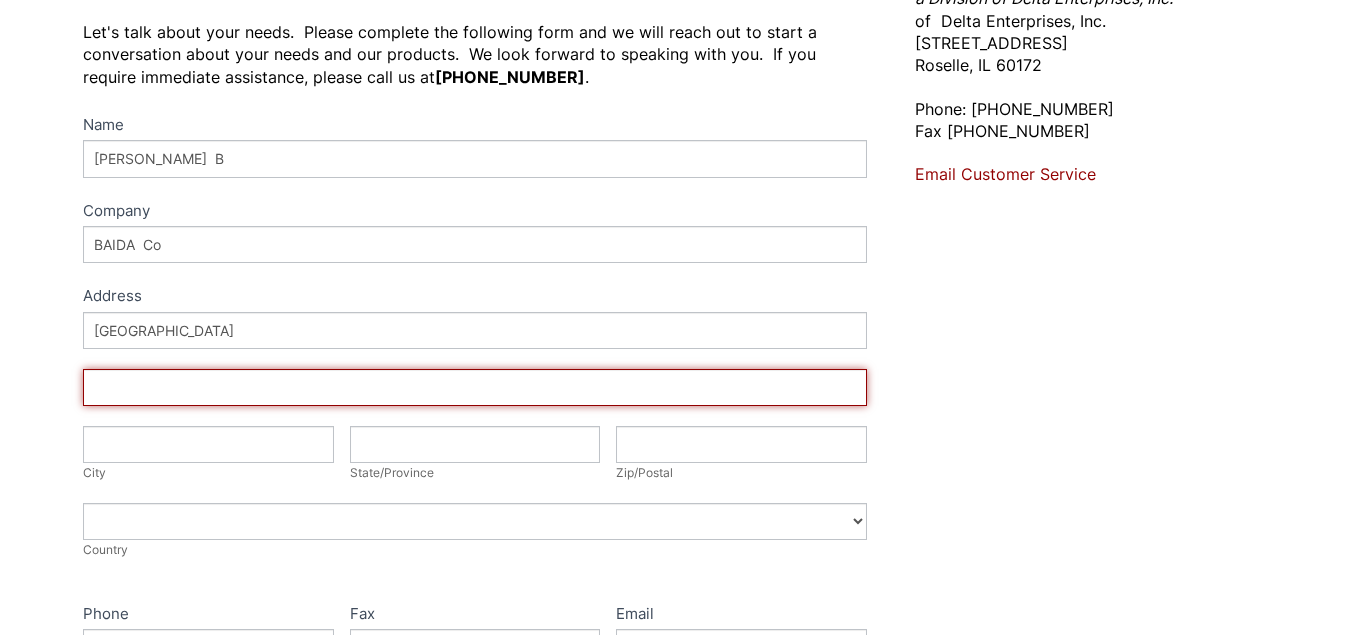 click on "Address" at bounding box center (475, 387) 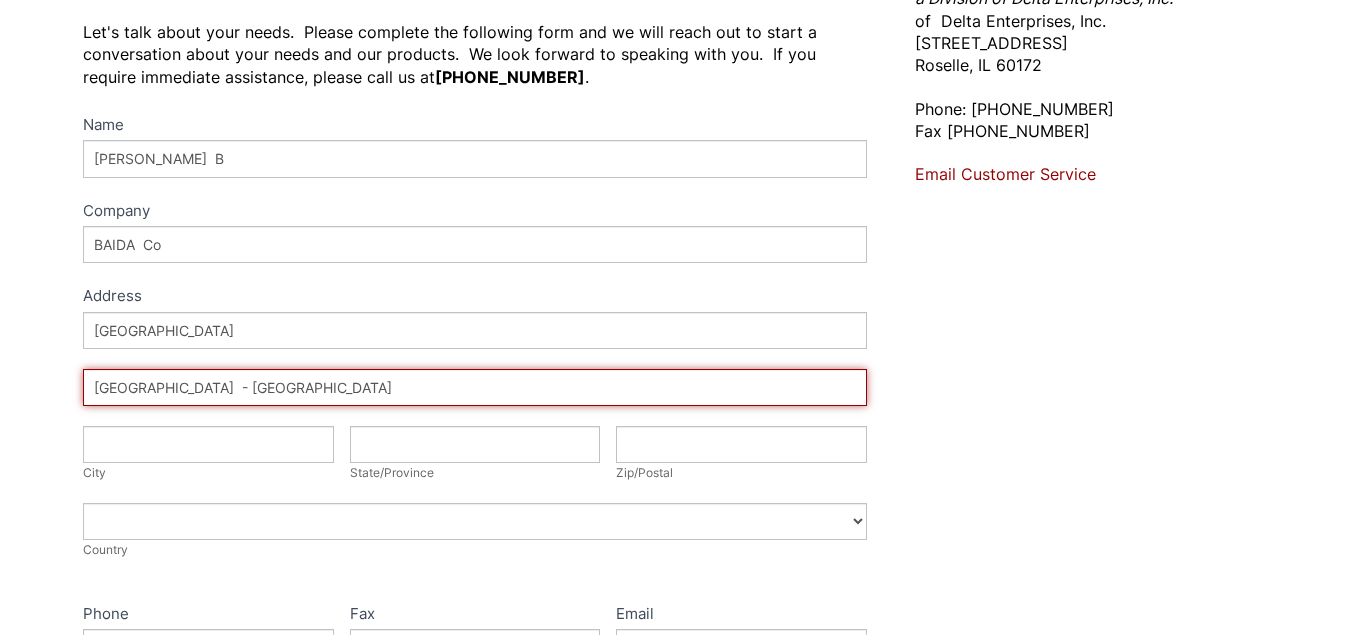 type on "13 City Center  - TRipoli Tower" 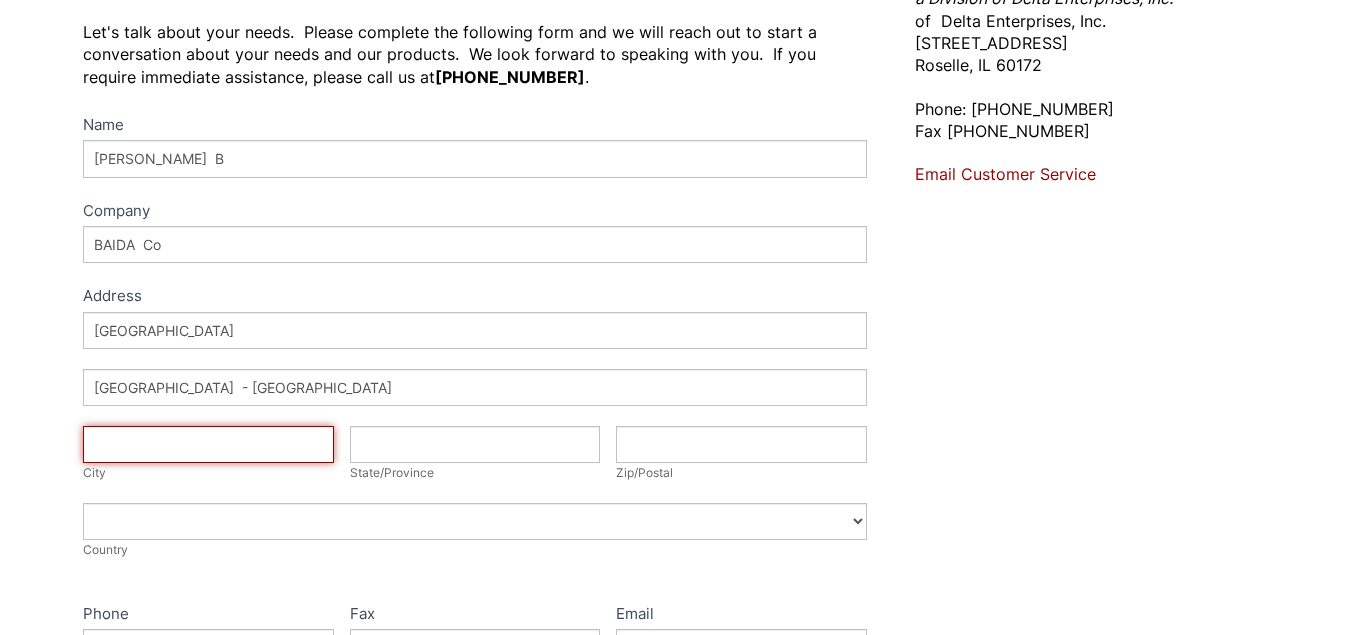 click on "City" at bounding box center (208, 444) 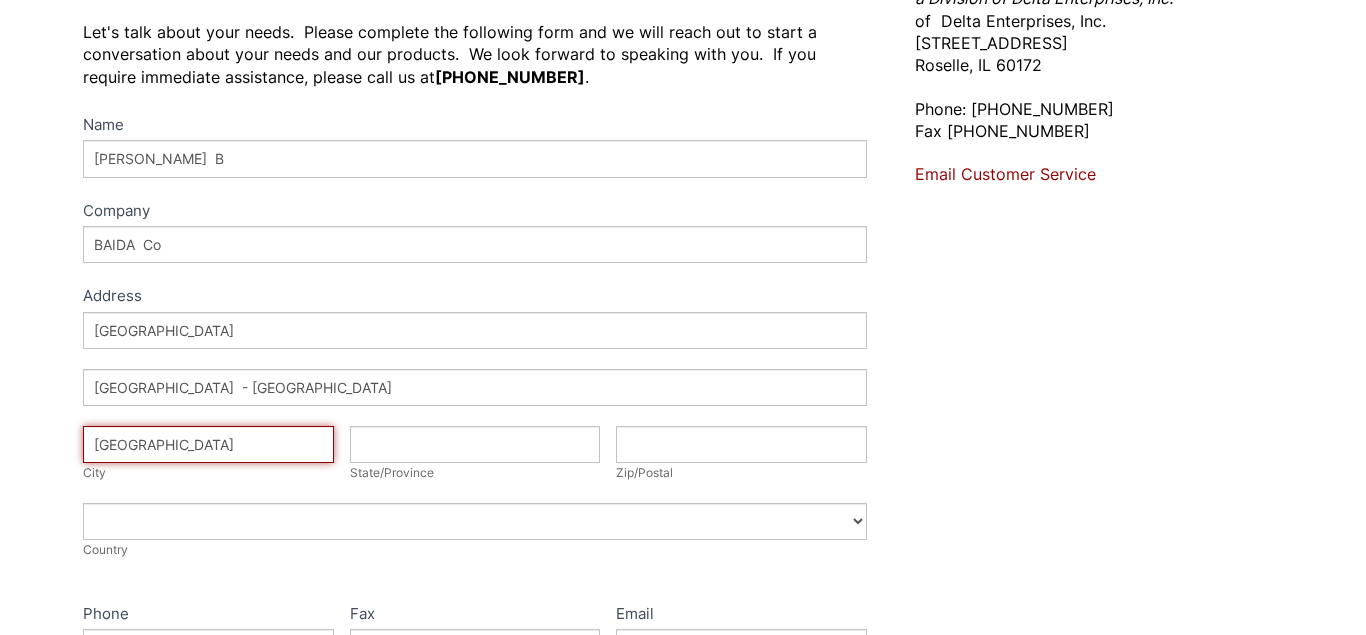 type on "Tripoli" 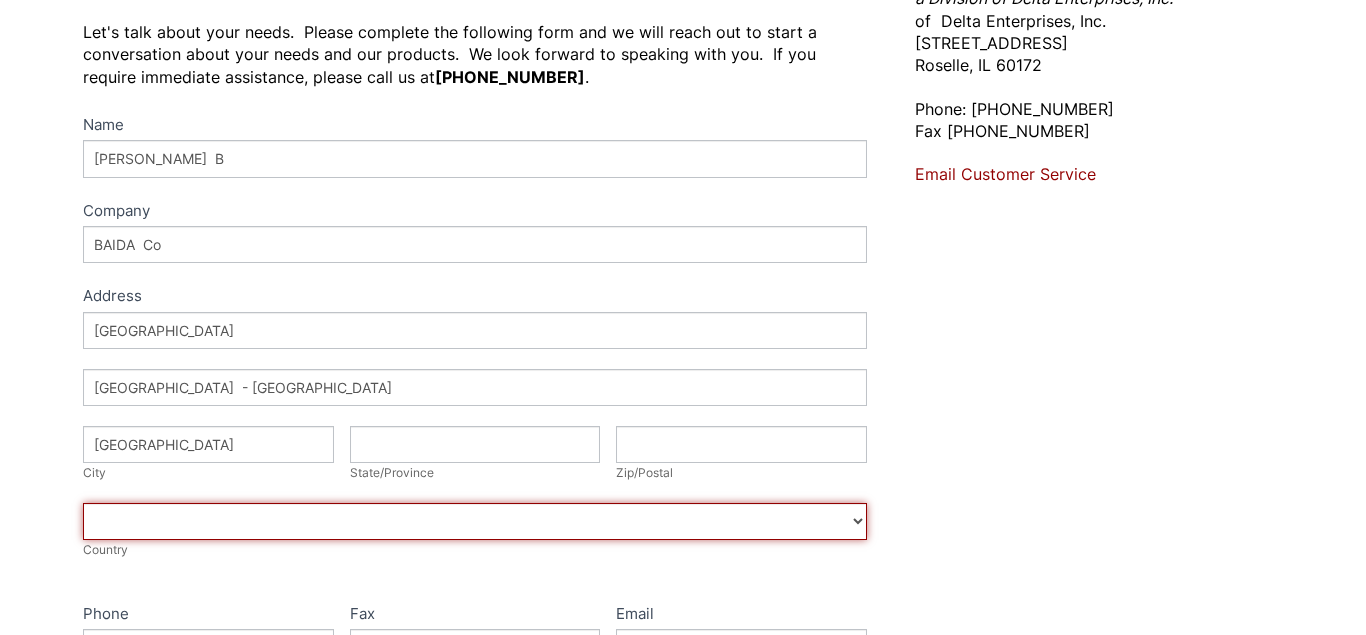 select on "Libya" 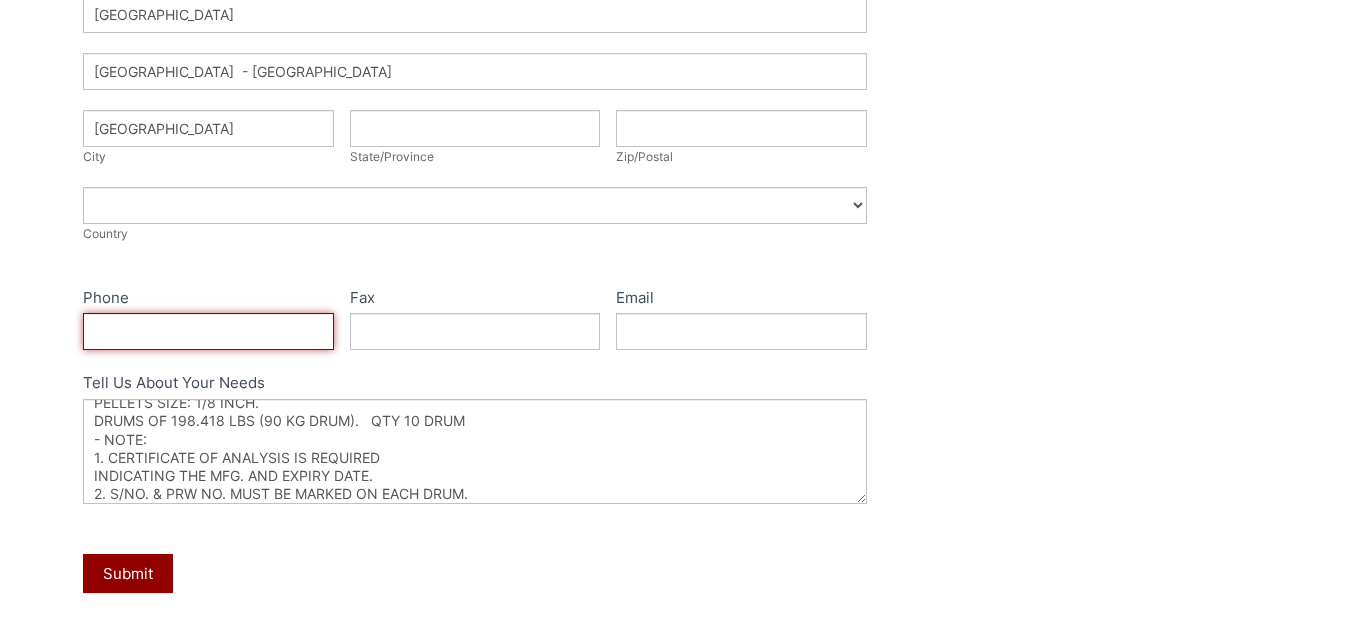 click on "Phone" at bounding box center (208, 331) 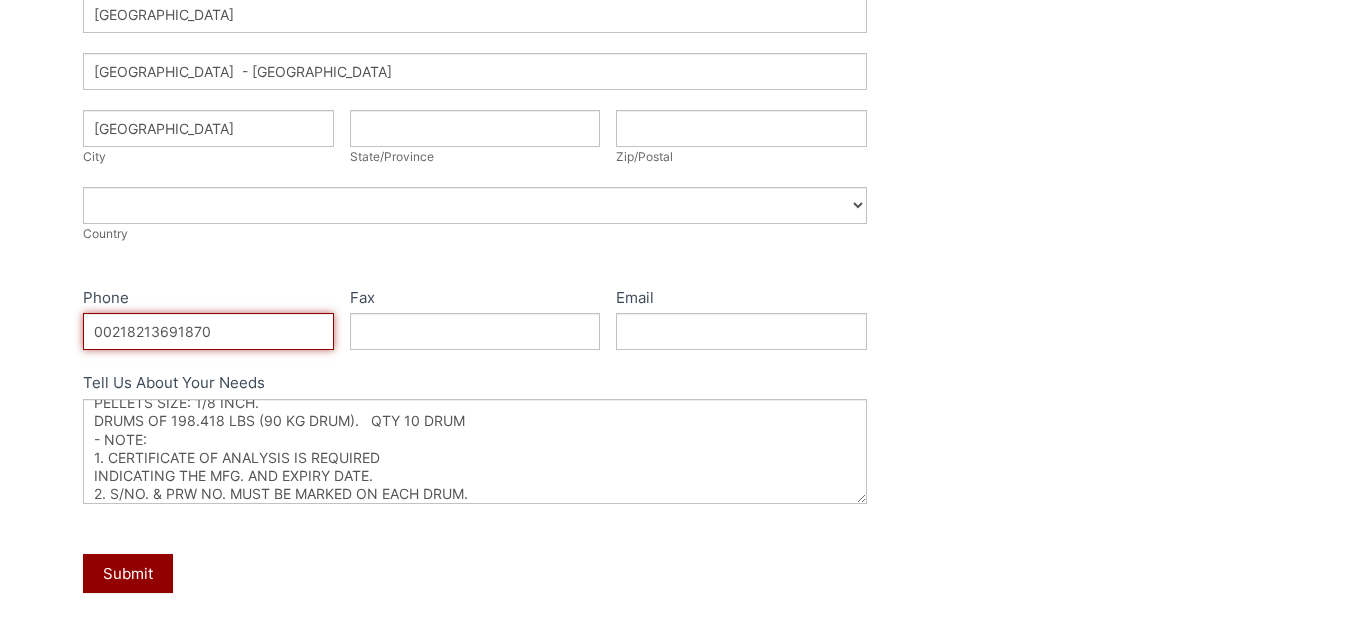 type on "00218213691870" 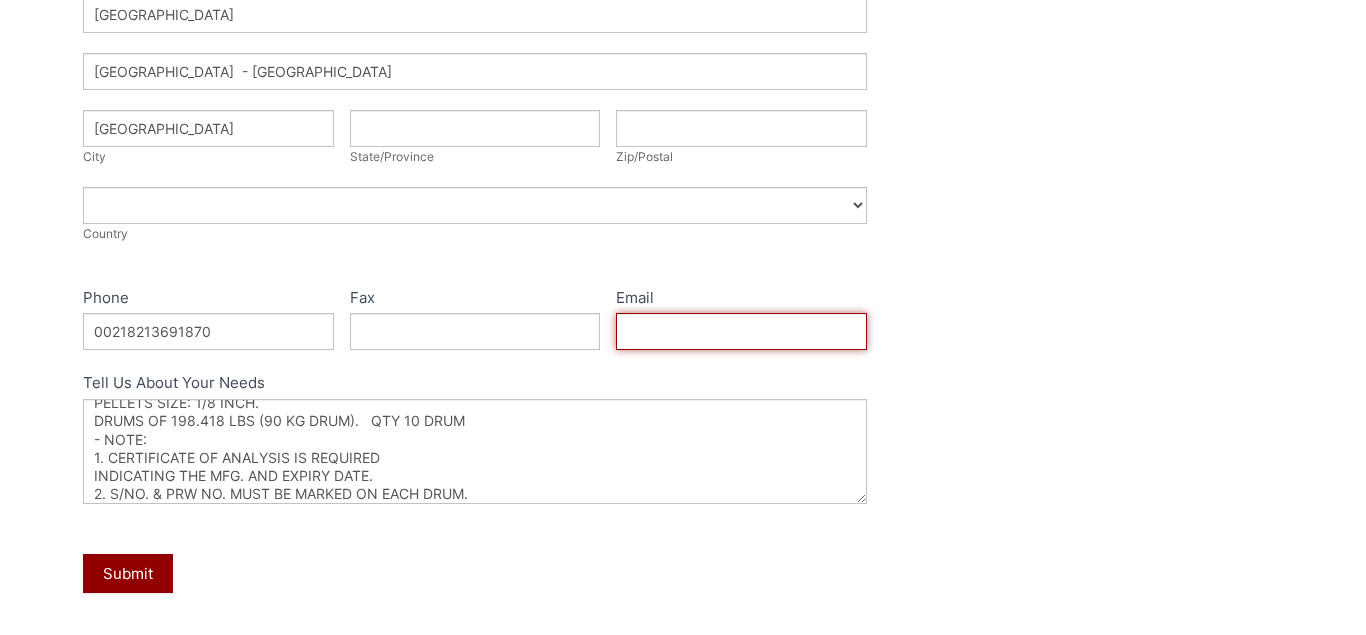 click on "Email" at bounding box center (741, 331) 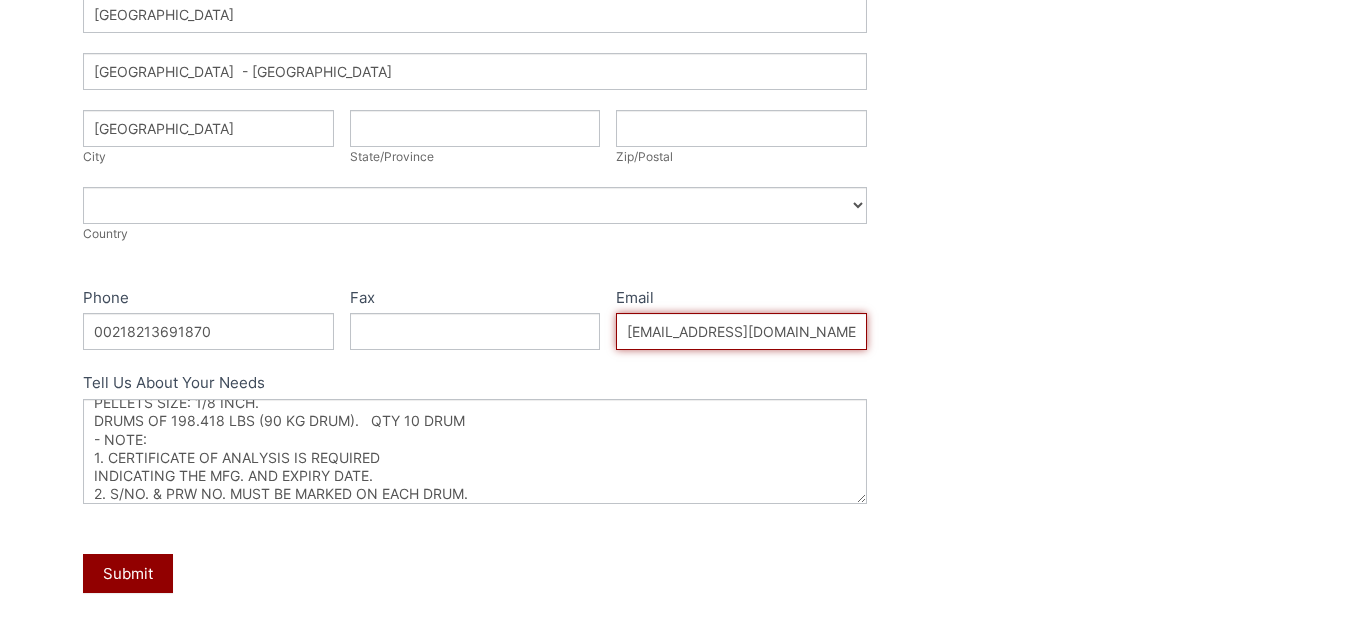 type on "info@baidaltd.com" 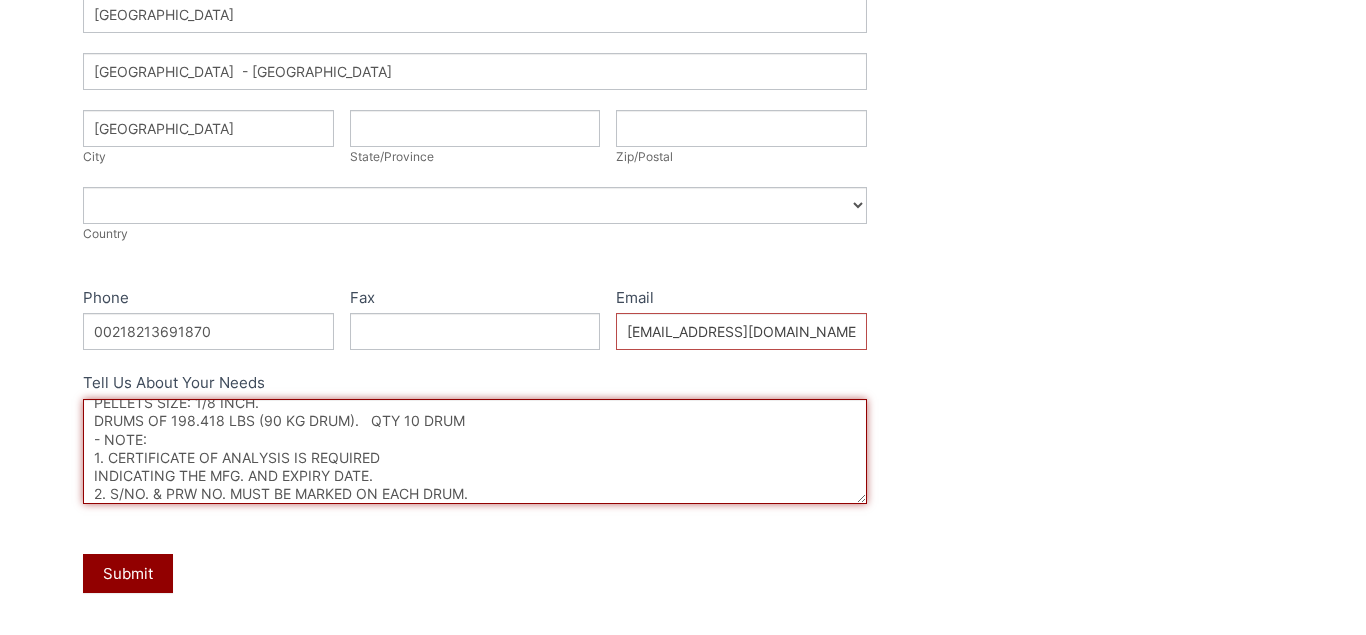click on "MOLECULAR SIEVE.MOLSIV ADSORBENT TYPE 4A
0001 -  MOLECULAR SIEVE.MOLSIV ADSORBENT TYPE 4A.
PELLETS SIZE: 1/8 INCH.
DRUMS OF 198.418 LBS (90 KG DRUM).   QTY 10 DRUM
- NOTE:
1. CERTIFICATE OF ANALYSIS IS REQUIRED
INDICATING THE MFG. AND EXPIRY DATE.
2. S/NO. & PRW NO. MUST BE MARKED ON EACH DRUM." at bounding box center [475, 451] 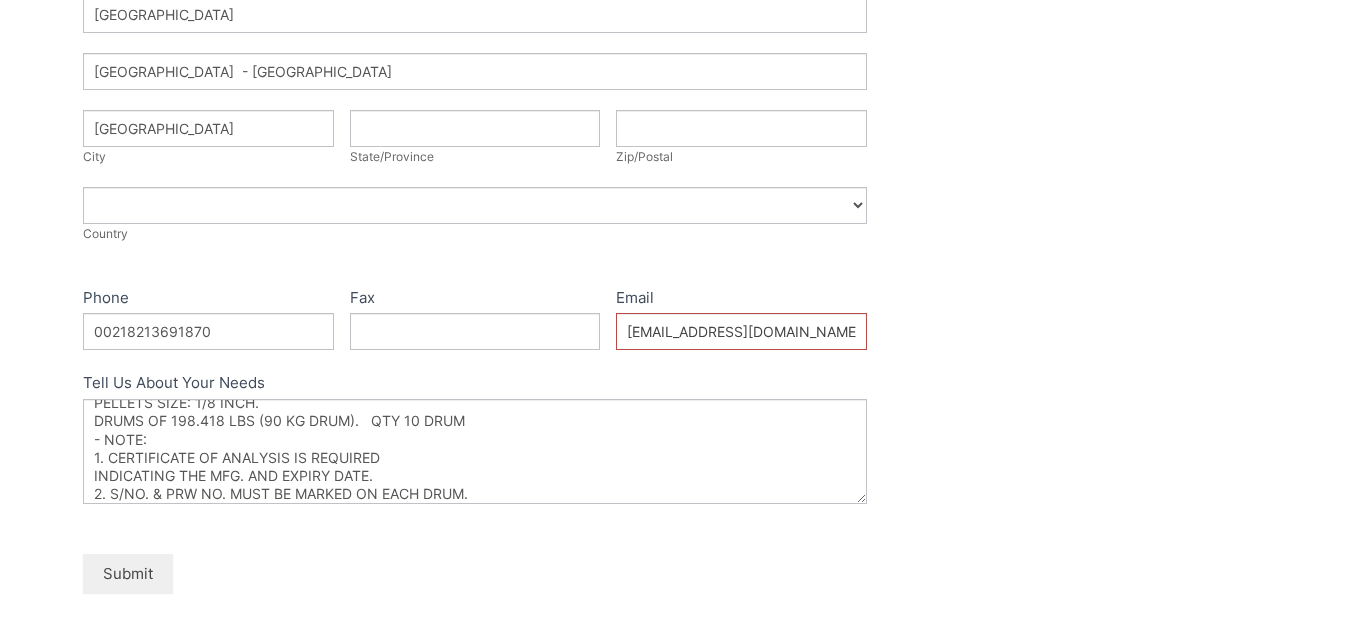 click on "Submit" at bounding box center (128, 573) 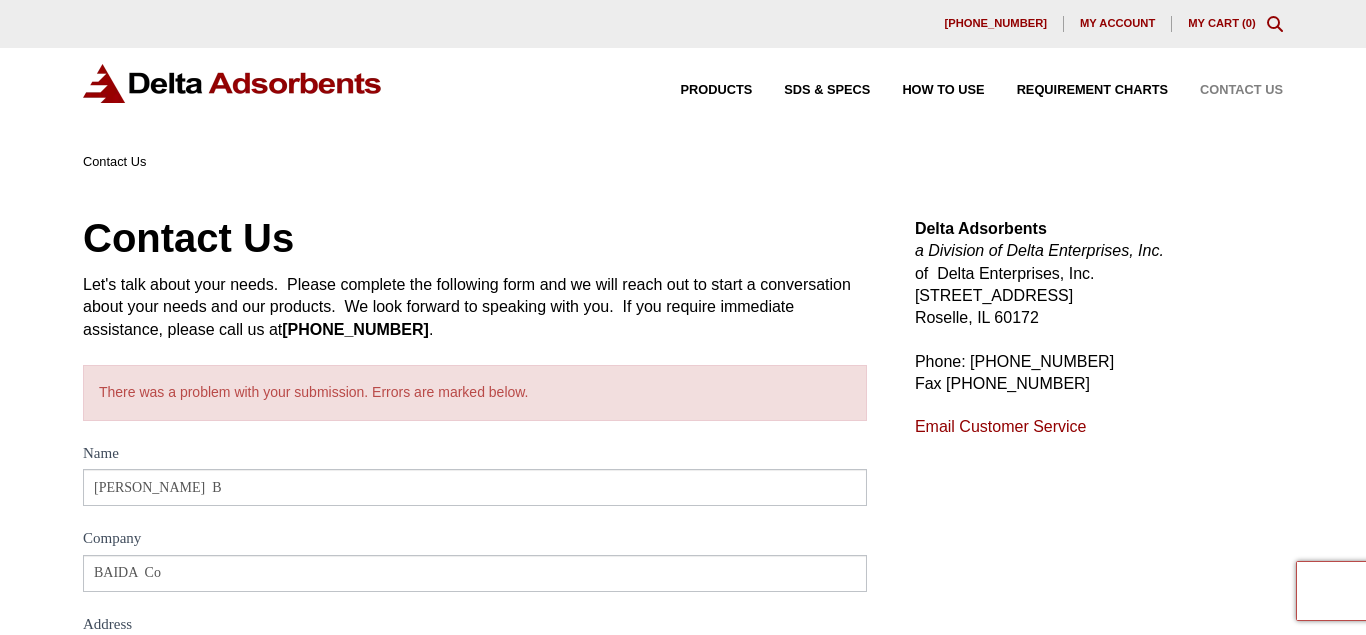 scroll, scrollTop: 0, scrollLeft: 0, axis: both 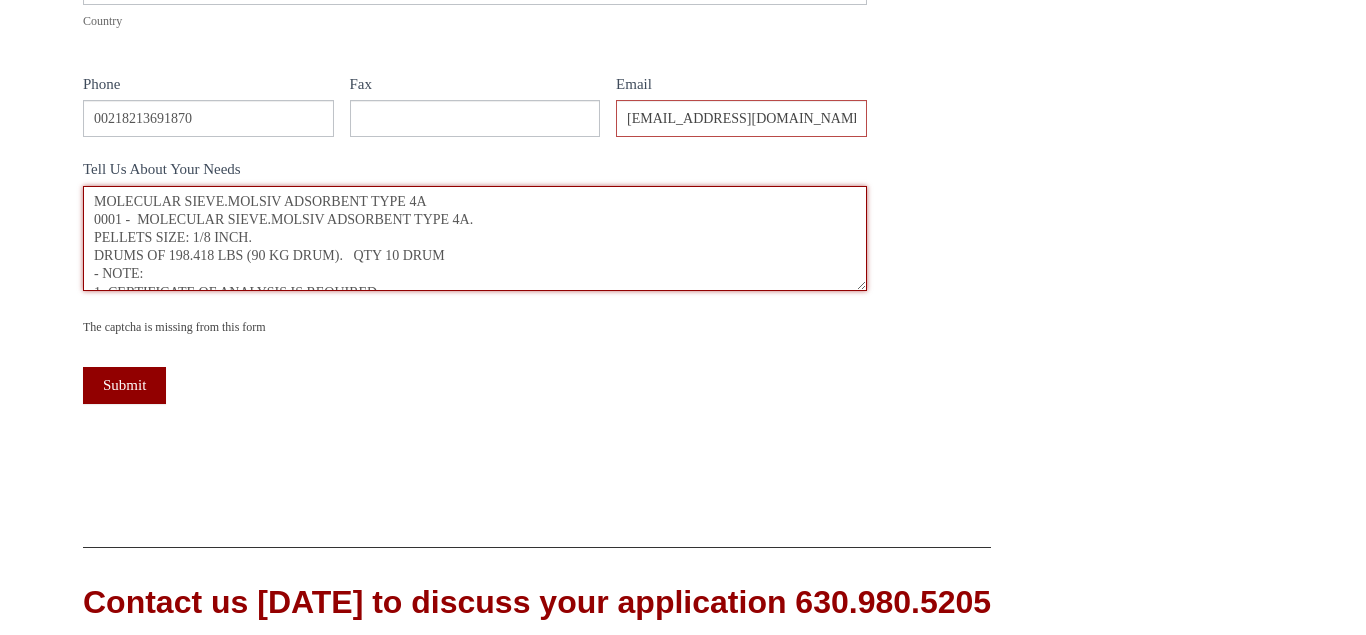click on "MOLECULAR SIEVE.MOLSIV ADSORBENT TYPE 4A
0001 -  MOLECULAR SIEVE.MOLSIV ADSORBENT TYPE 4A.
PELLETS SIZE: 1/8 INCH.
DRUMS OF 198.418 LBS (90 KG DRUM).   QTY 10 DRUM
- NOTE:
1. CERTIFICATE OF ANALYSIS IS REQUIRED
INDICATING THE MFG. AND EXPIRY DATE.
2. S/NO. & PRW NO. MUST BE MARKED ON EACH DRUM." at bounding box center (475, 238) 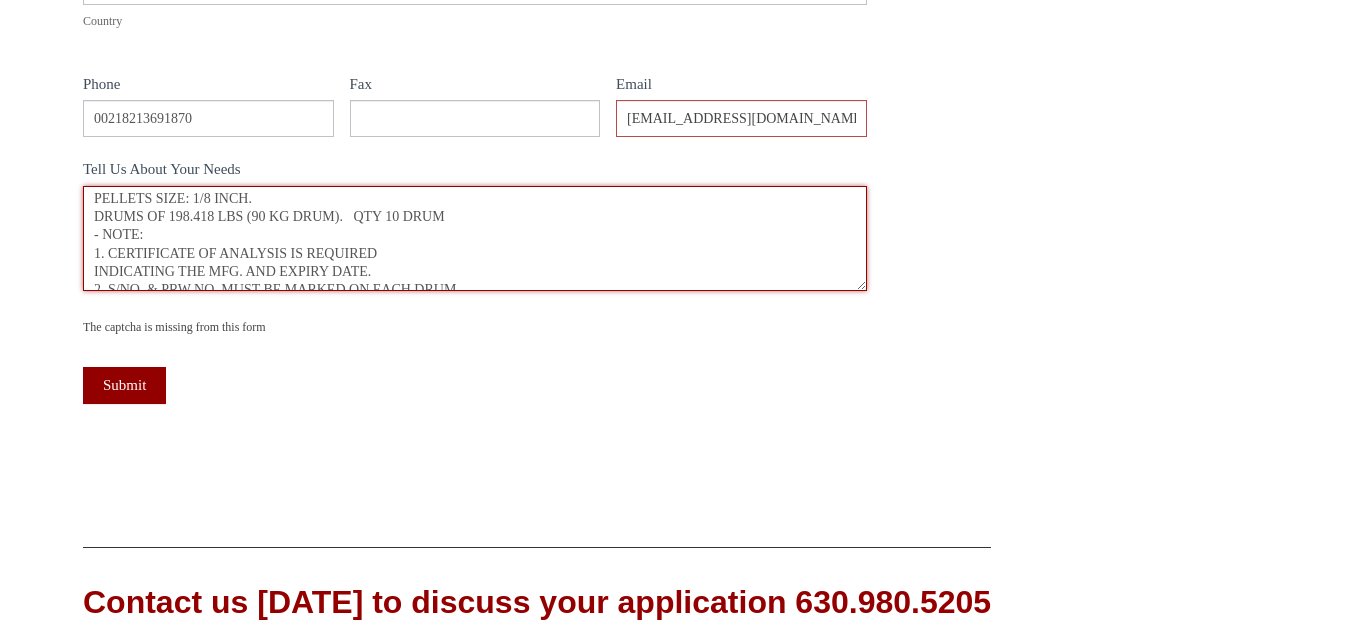 scroll, scrollTop: 54, scrollLeft: 0, axis: vertical 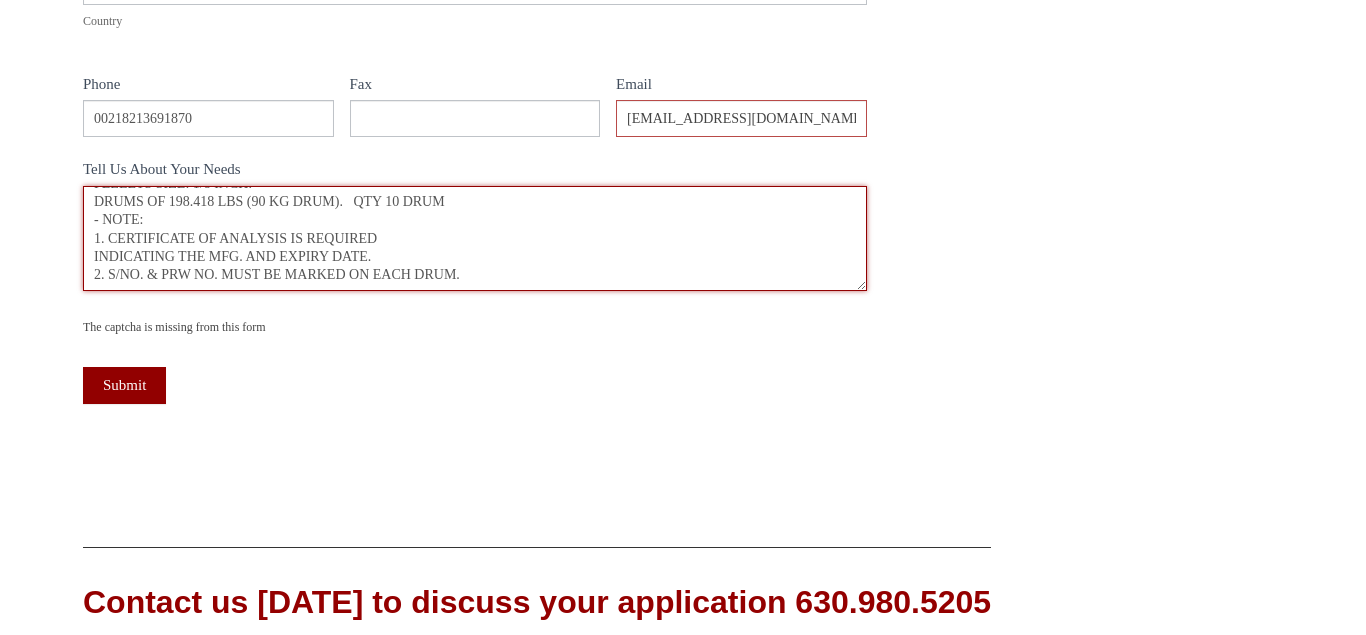 drag, startPoint x: 93, startPoint y: 217, endPoint x: 462, endPoint y: 278, distance: 374.00803 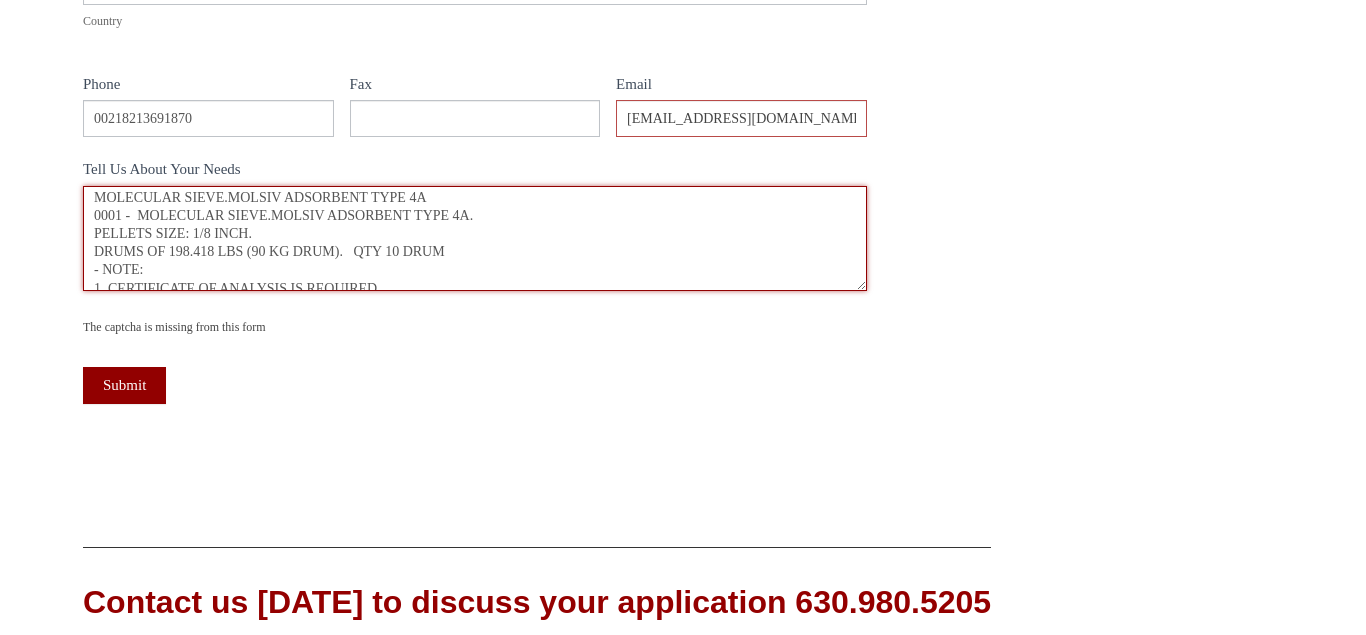 scroll, scrollTop: 2, scrollLeft: 0, axis: vertical 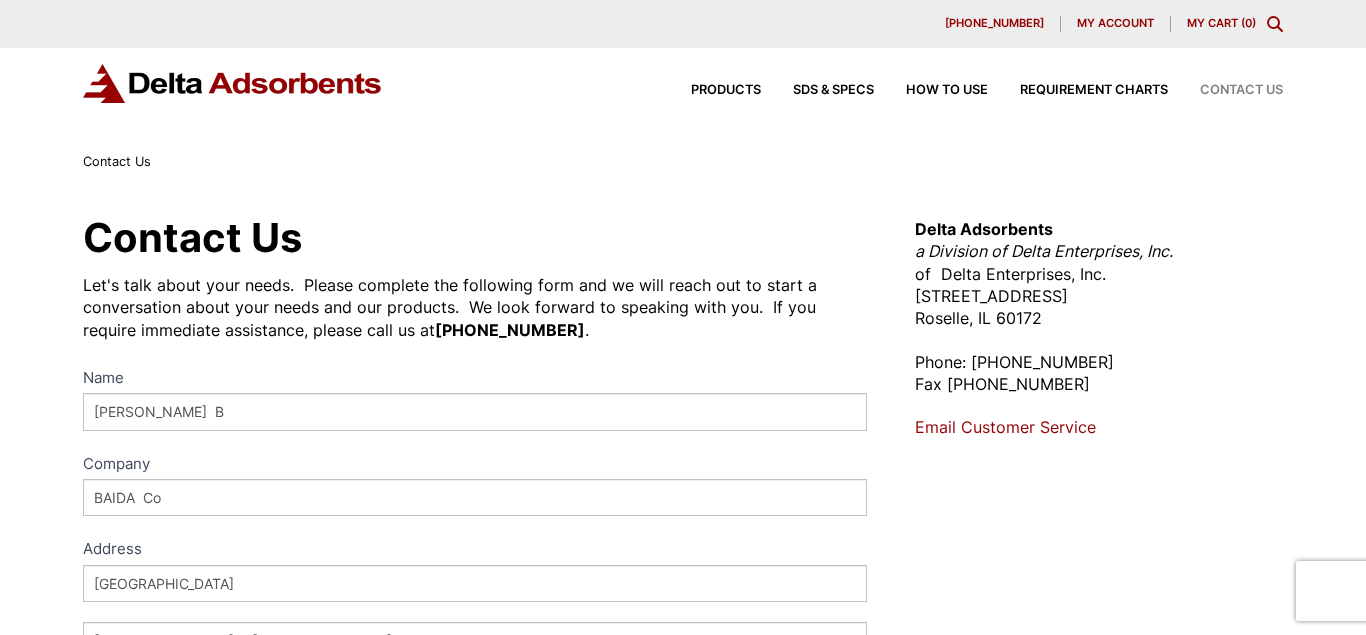select on "[GEOGRAPHIC_DATA]" 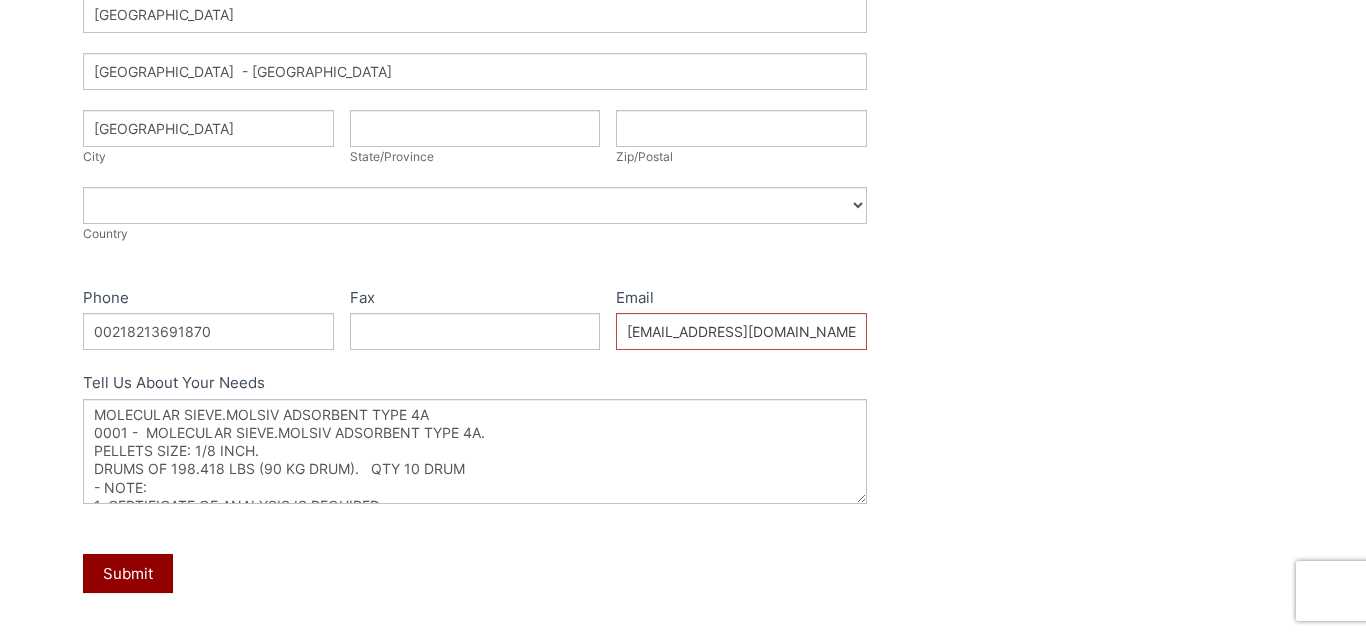 scroll, scrollTop: 48, scrollLeft: 0, axis: vertical 